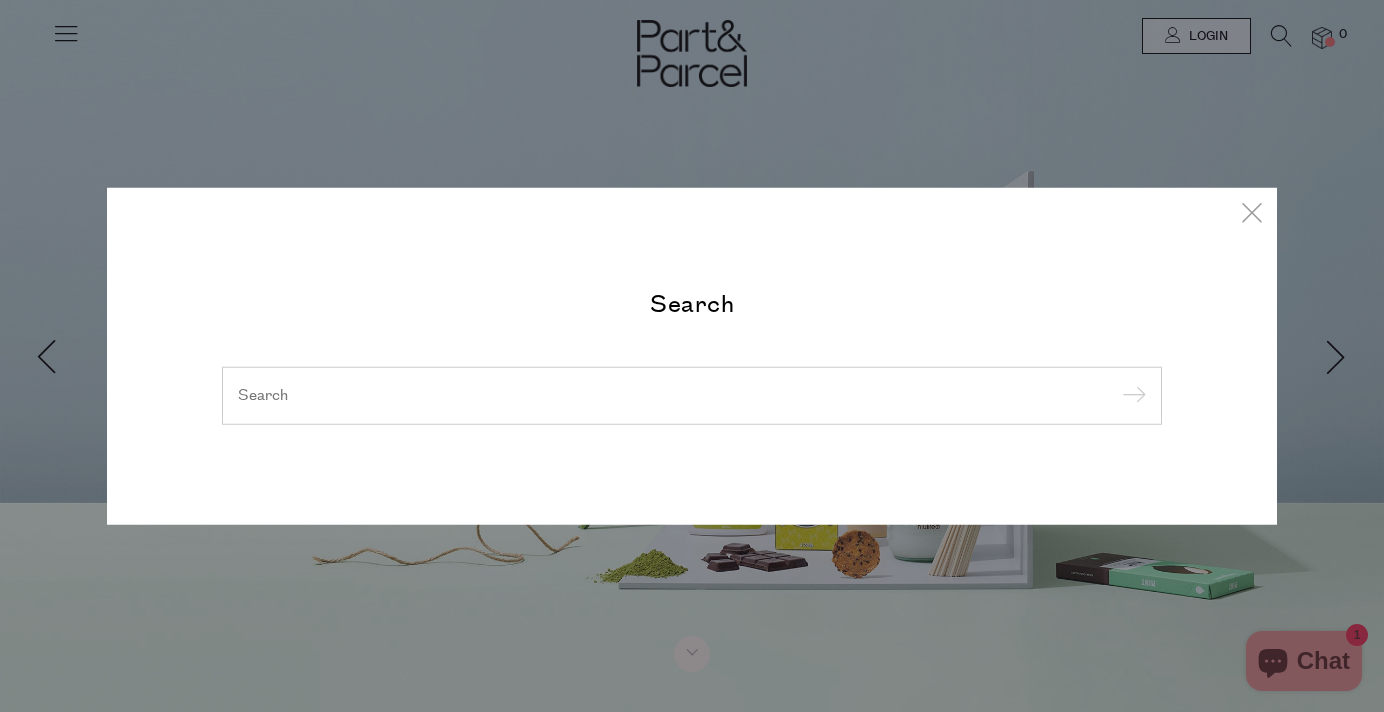 click on "Search" at bounding box center (692, 302) 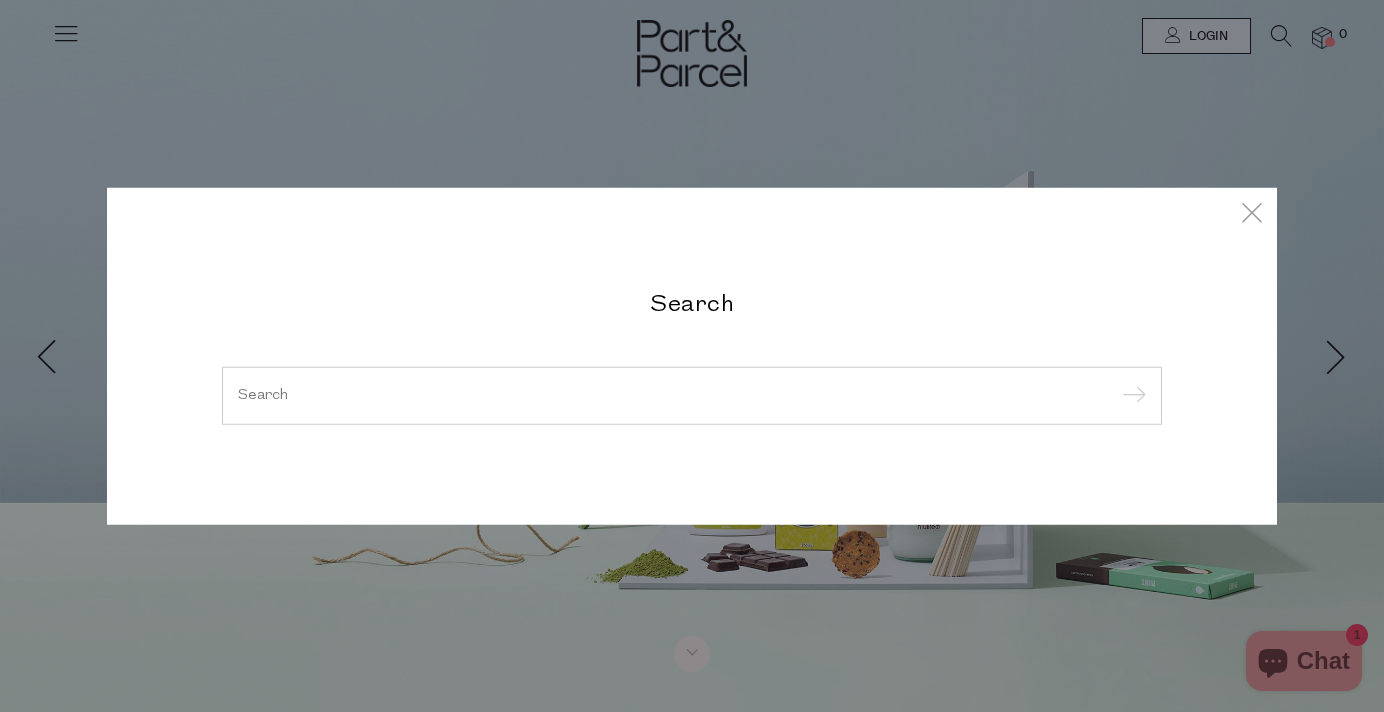 scroll, scrollTop: 0, scrollLeft: 0, axis: both 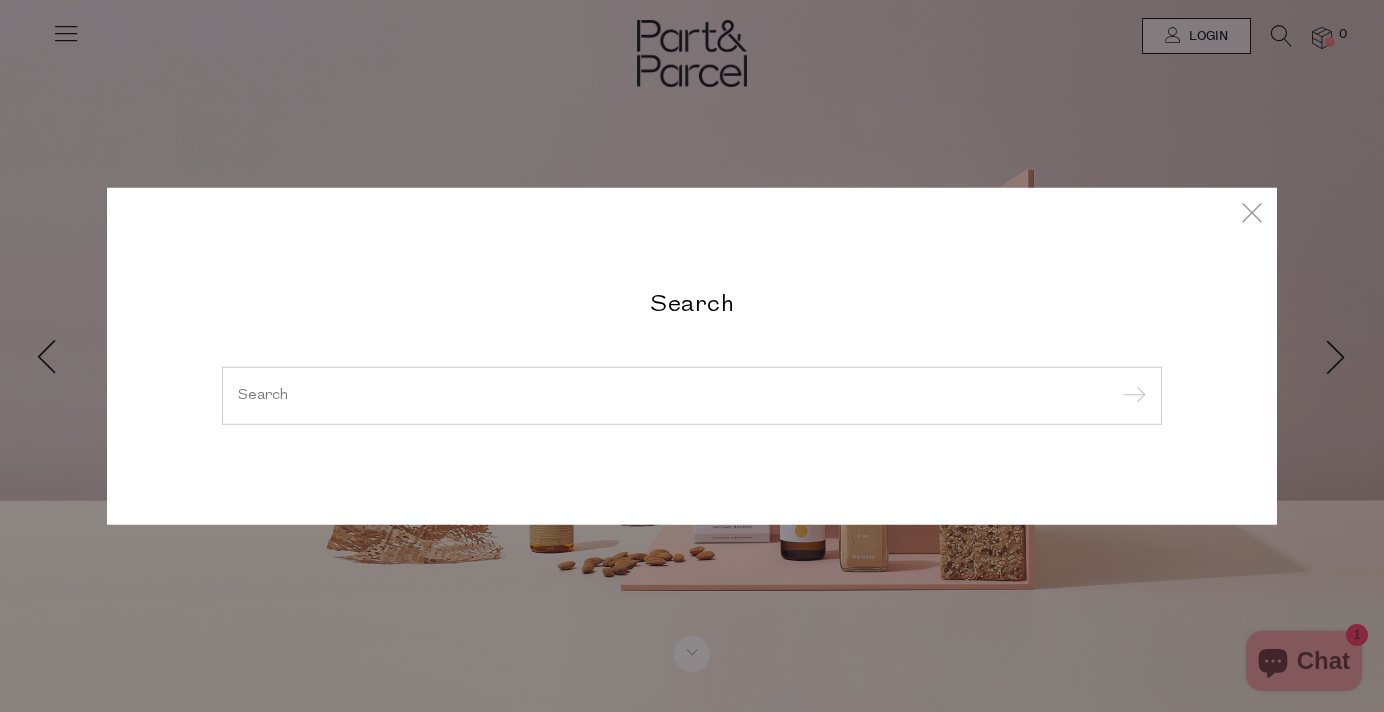 click at bounding box center [692, 395] 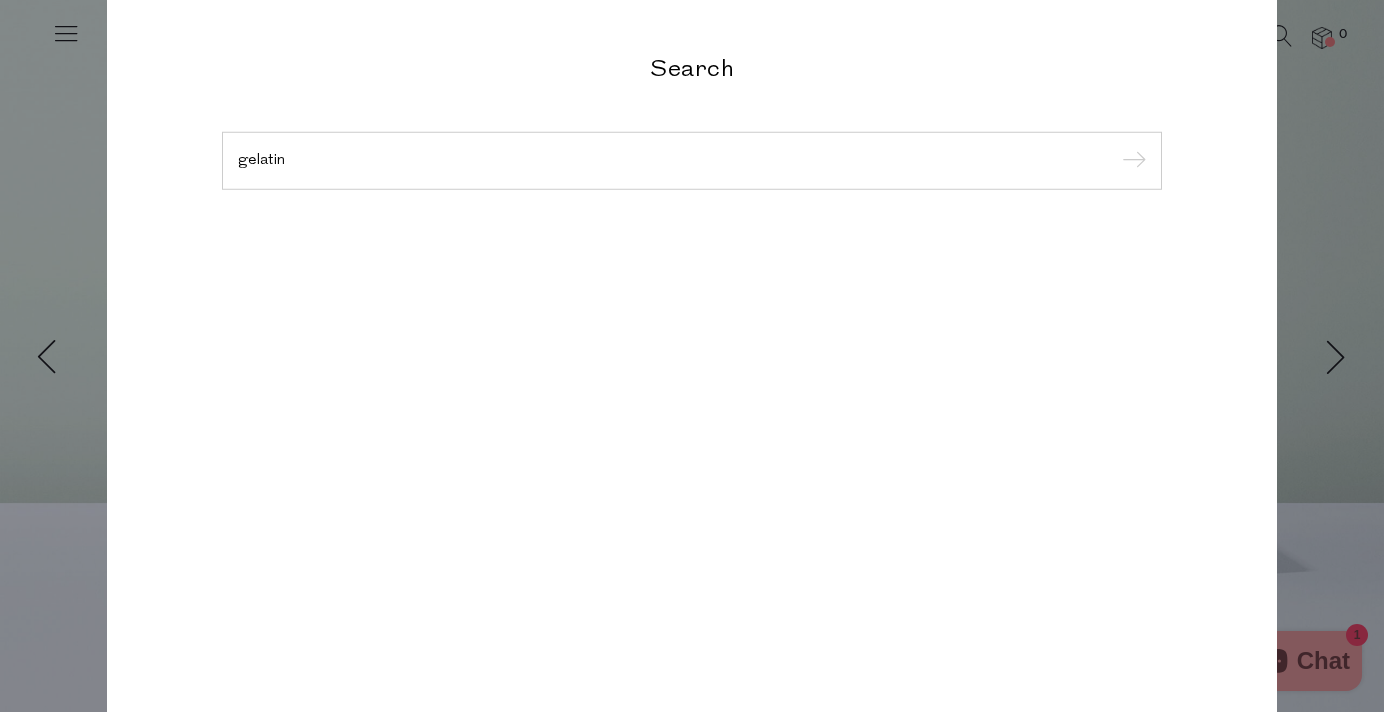 type on "gelatin" 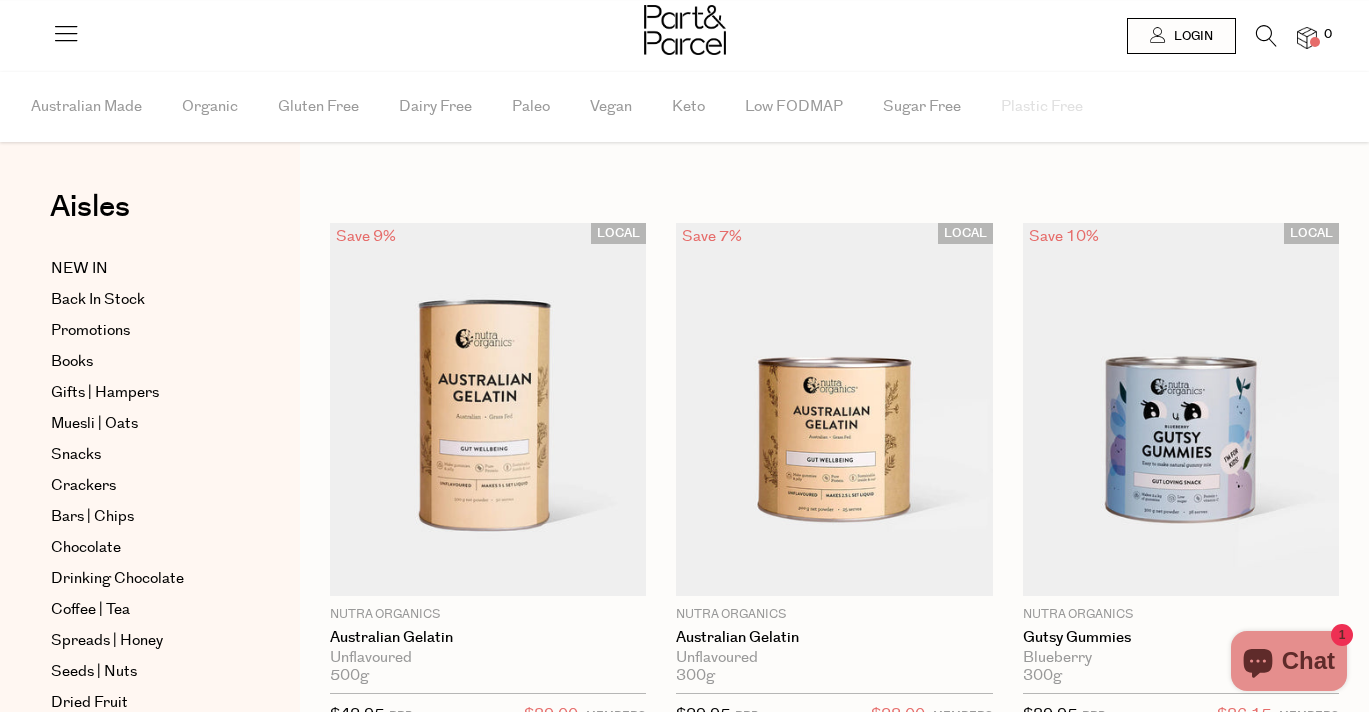 scroll, scrollTop: 0, scrollLeft: 0, axis: both 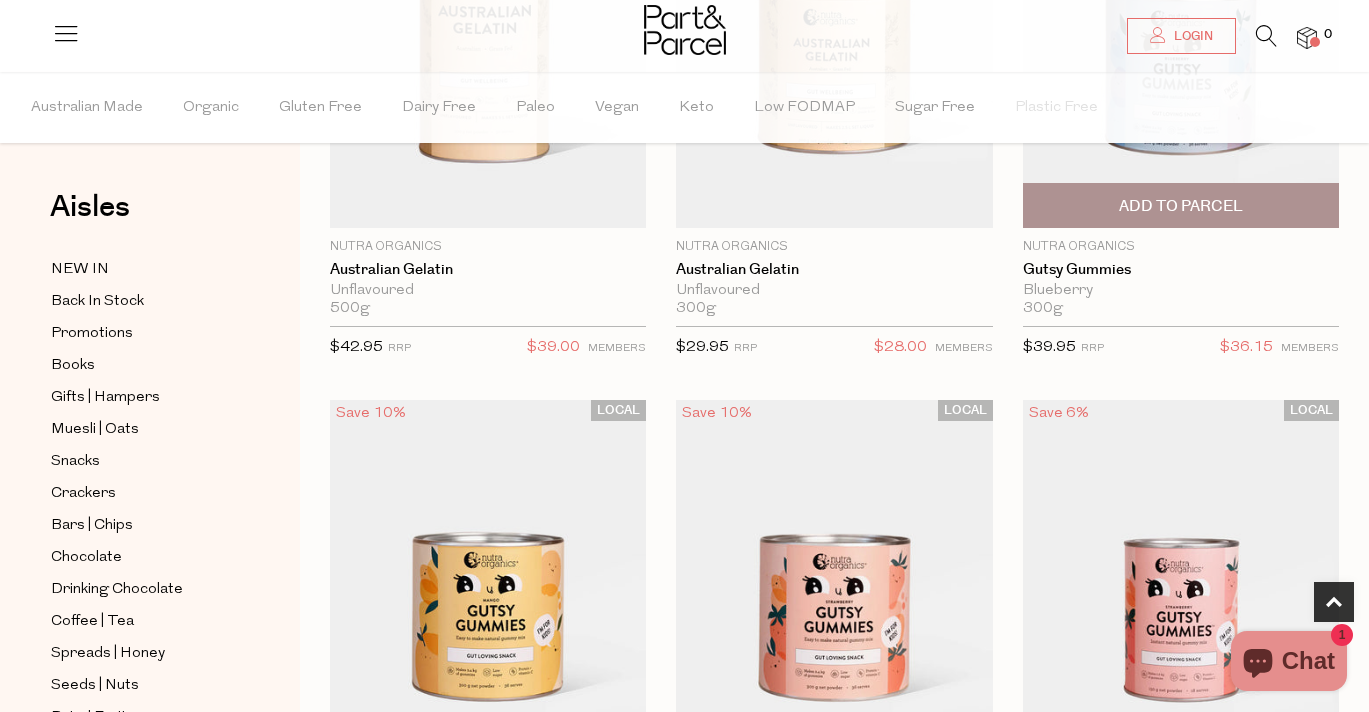 click on "Add To Parcel" at bounding box center (1181, 205) 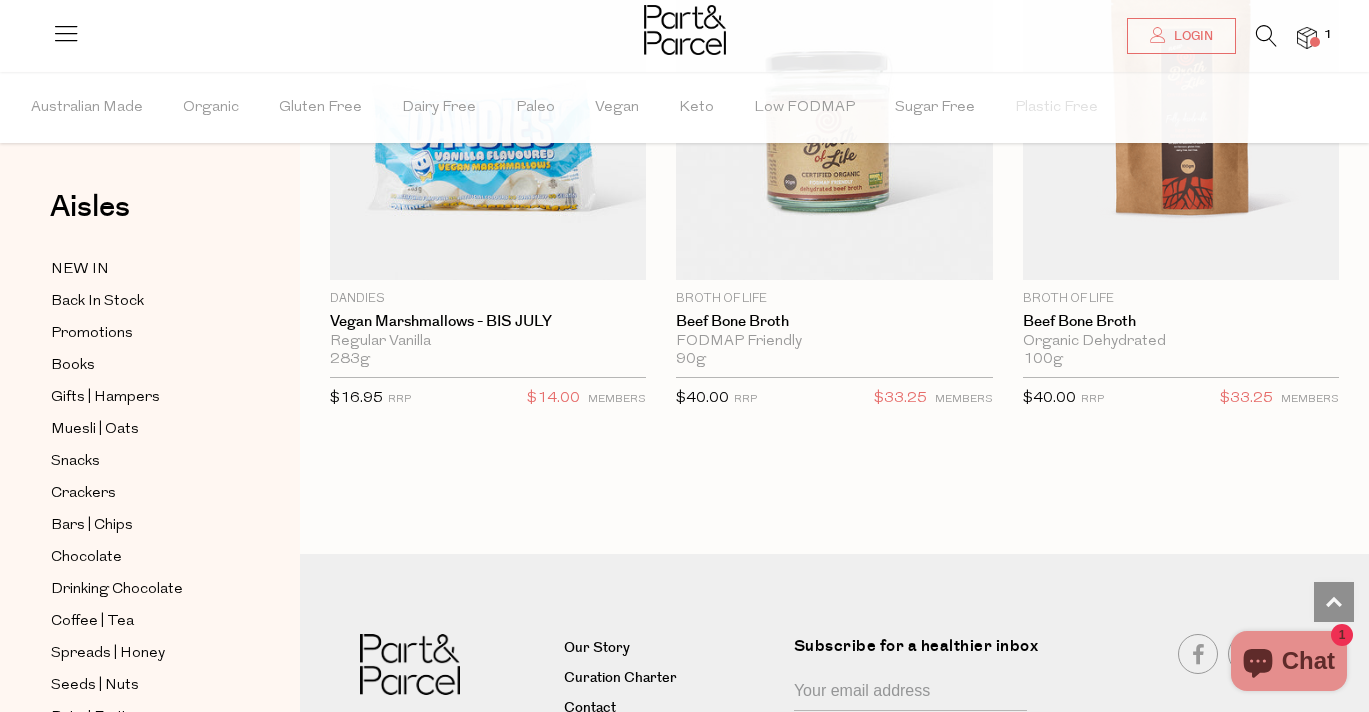 scroll, scrollTop: 2018, scrollLeft: 0, axis: vertical 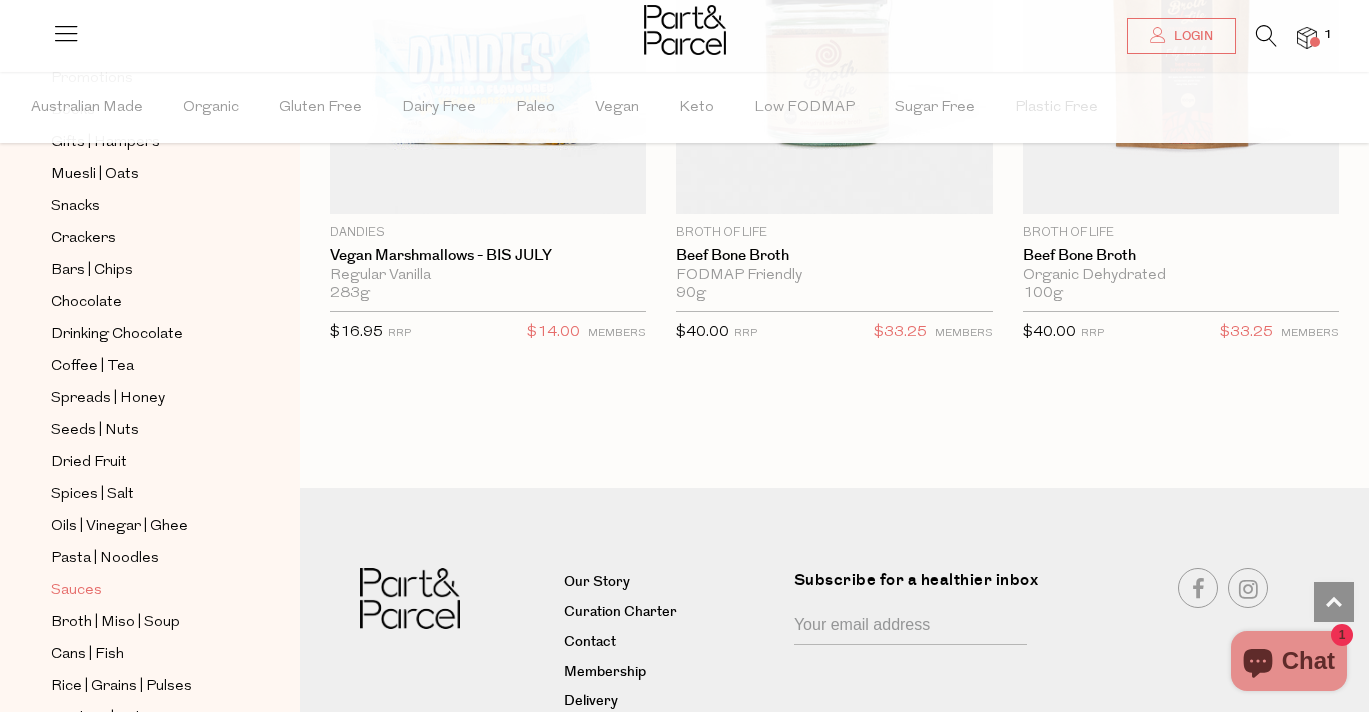 click on "Sauces" at bounding box center [76, 591] 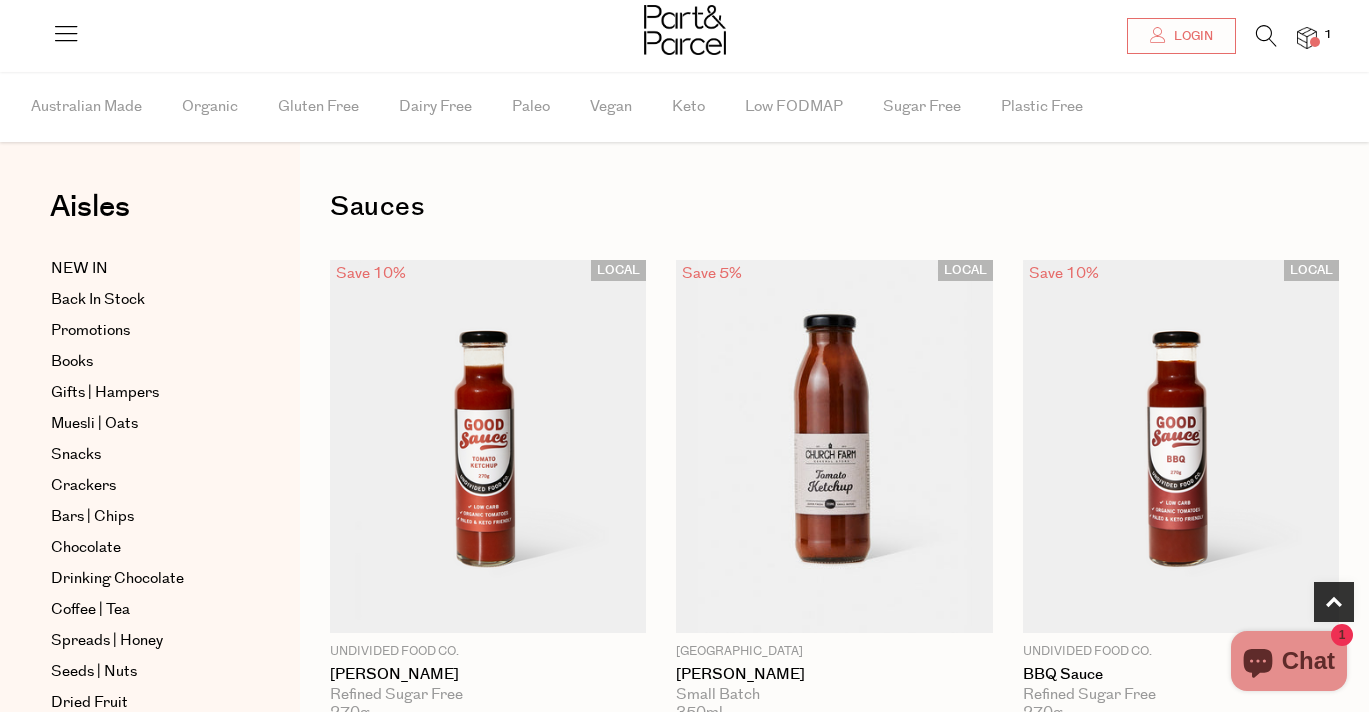 scroll, scrollTop: 313, scrollLeft: 0, axis: vertical 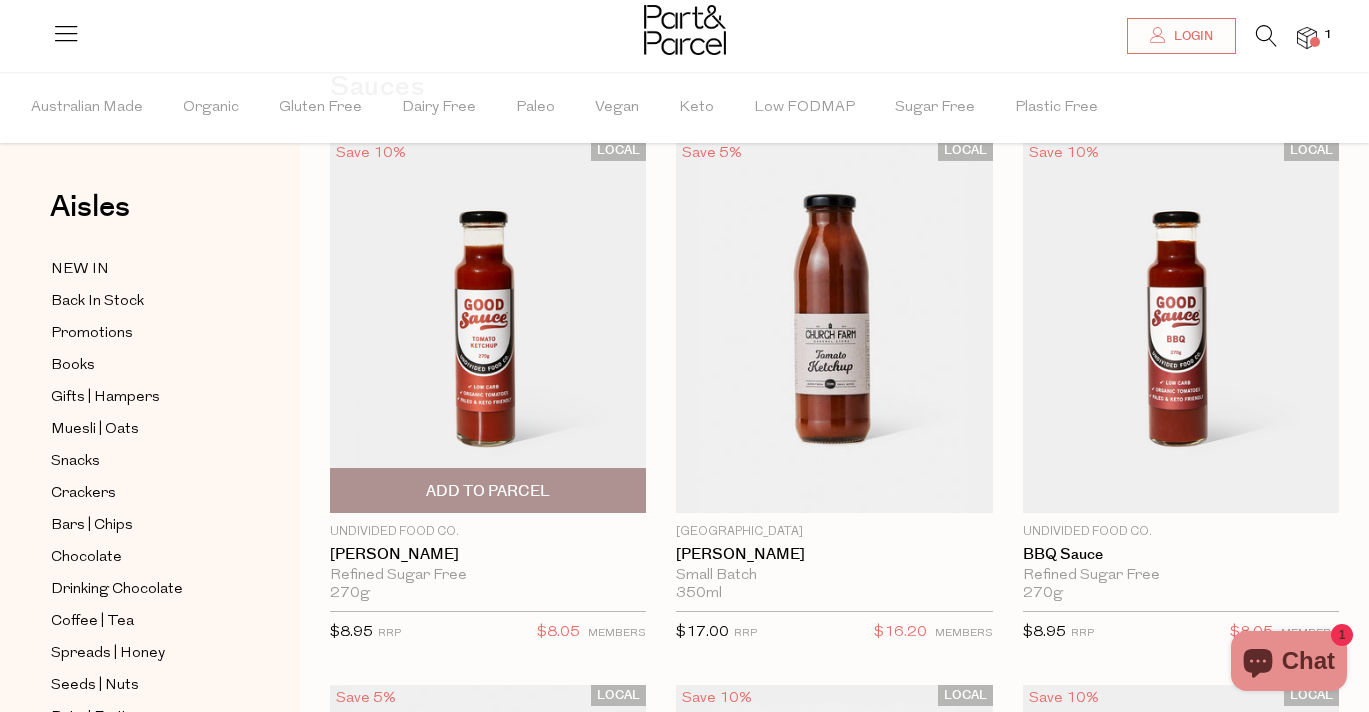 click on "Add To Parcel" at bounding box center (488, 490) 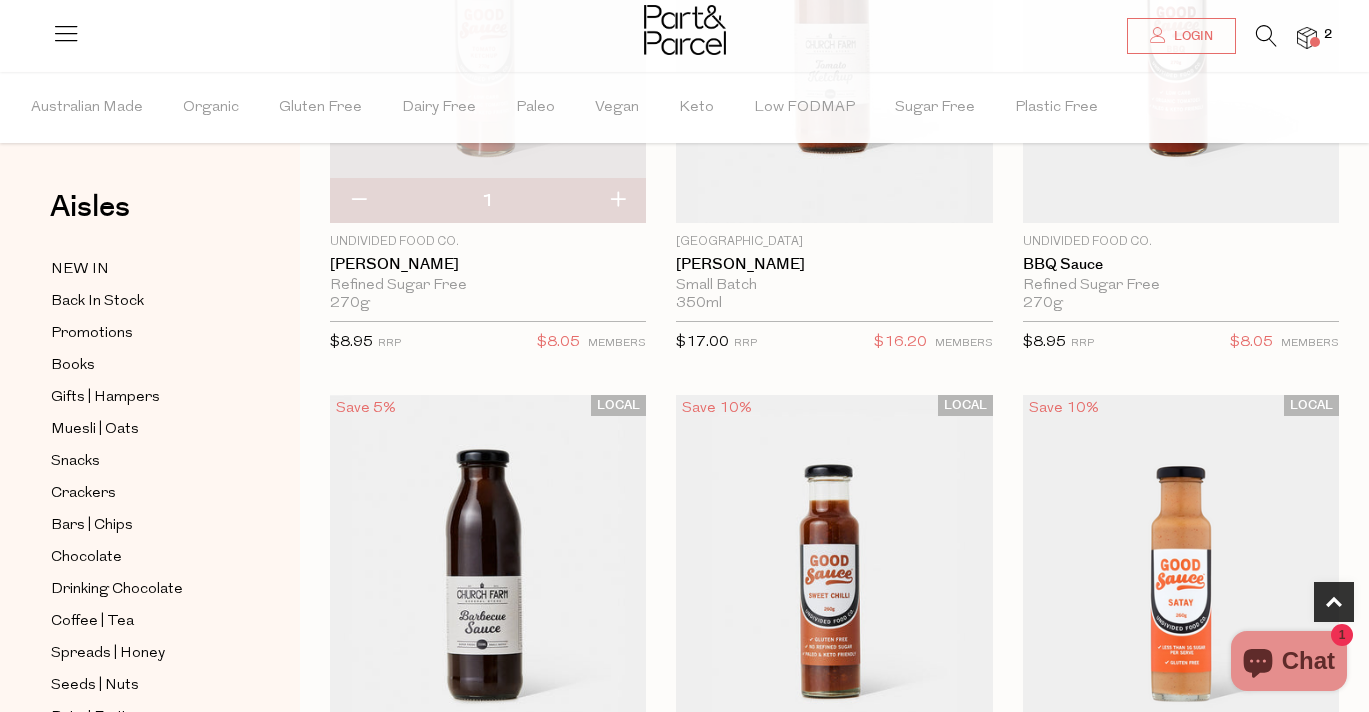 scroll, scrollTop: 0, scrollLeft: 0, axis: both 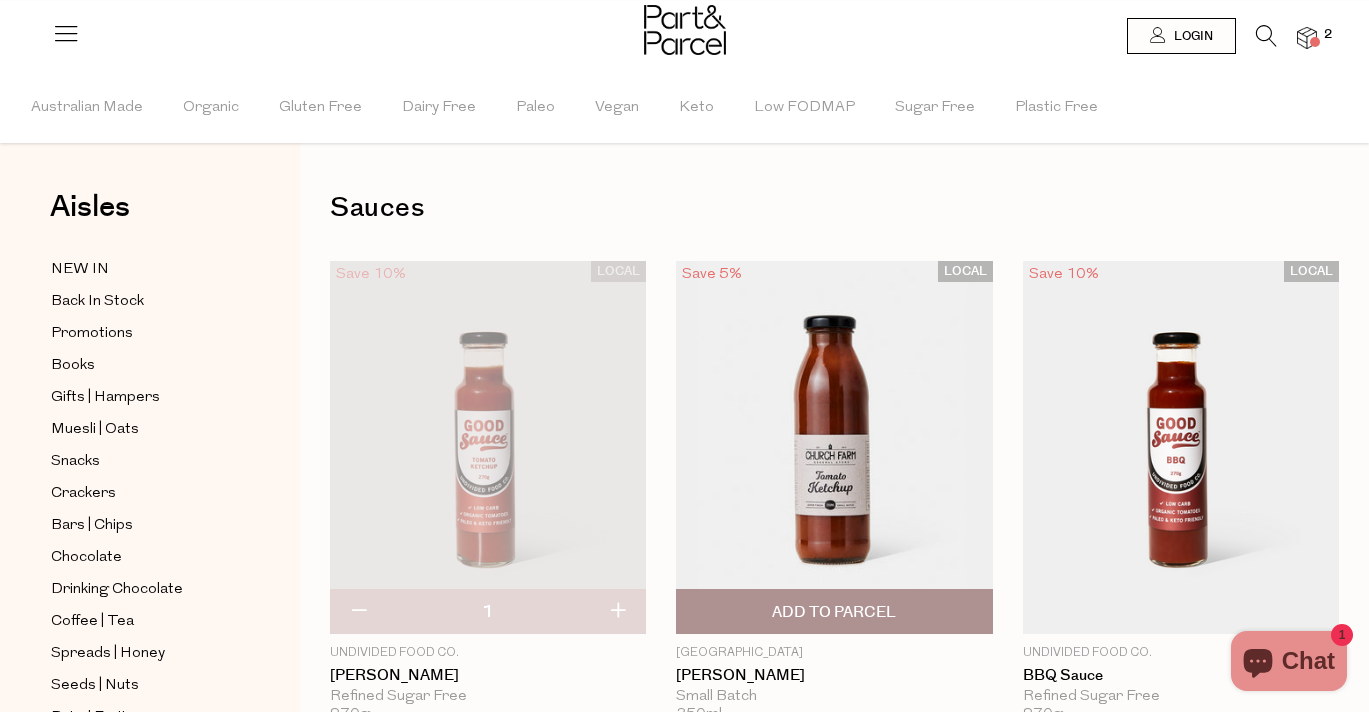 click at bounding box center [834, 447] 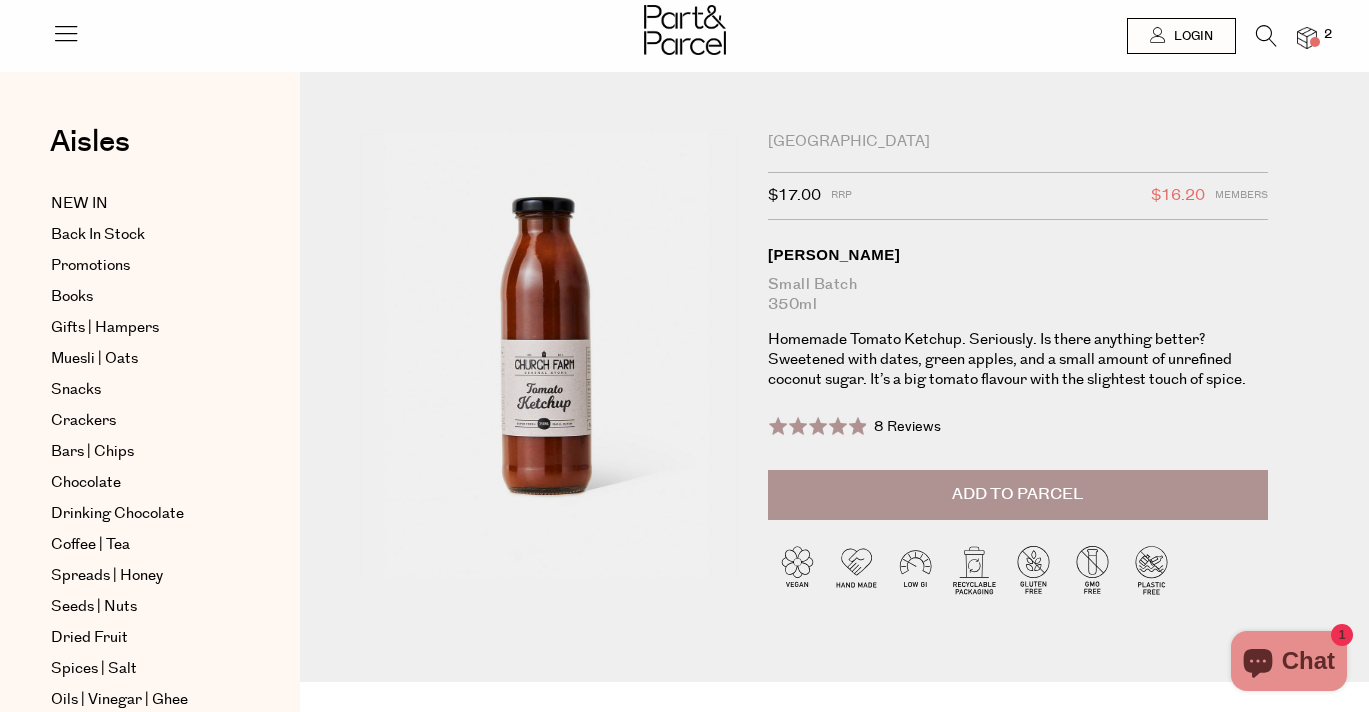 scroll, scrollTop: 0, scrollLeft: 0, axis: both 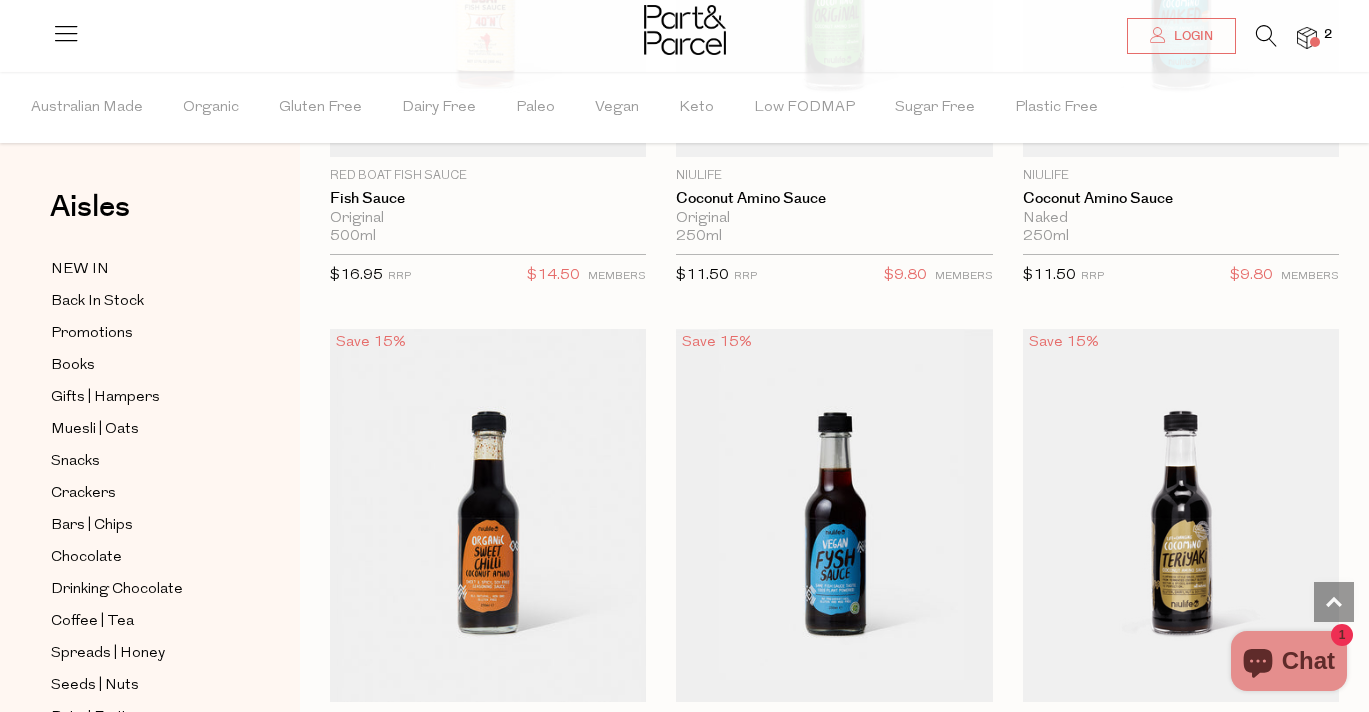click at bounding box center (1266, 36) 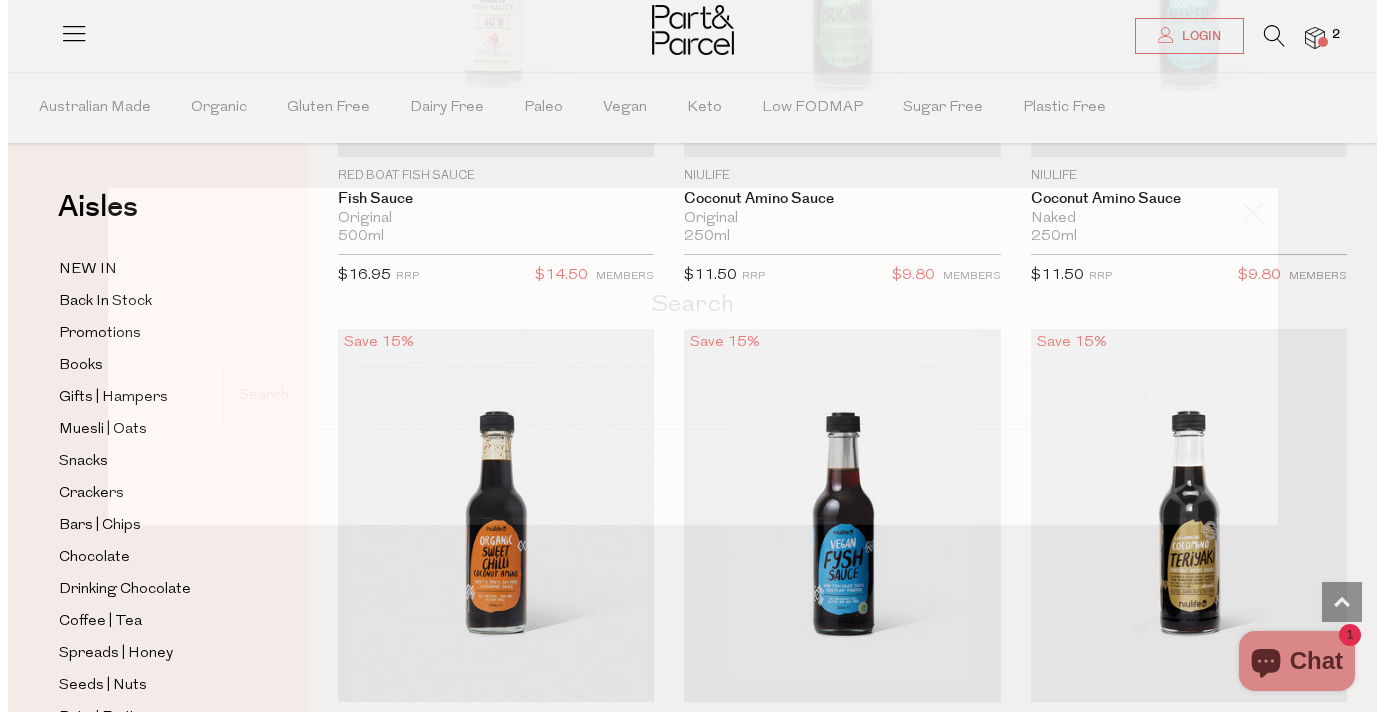 scroll, scrollTop: 9846, scrollLeft: 0, axis: vertical 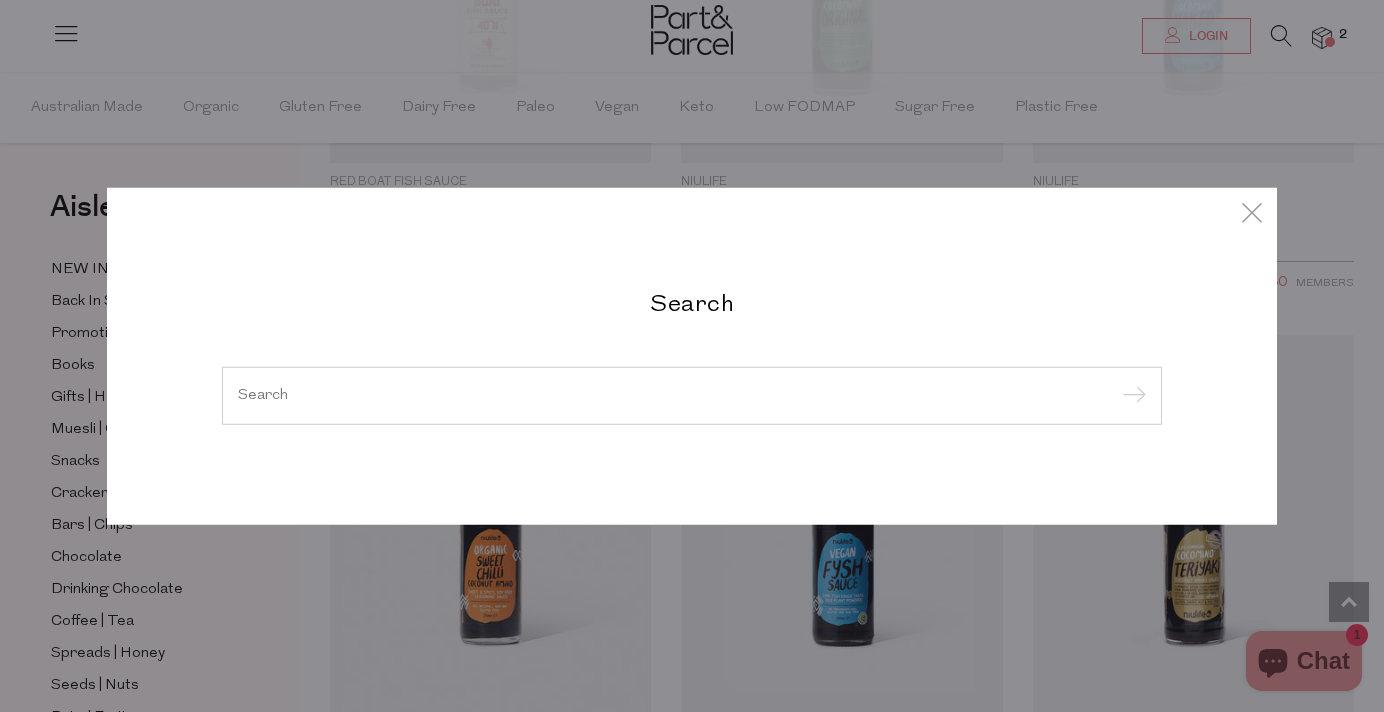 click on "Search" at bounding box center [692, 302] 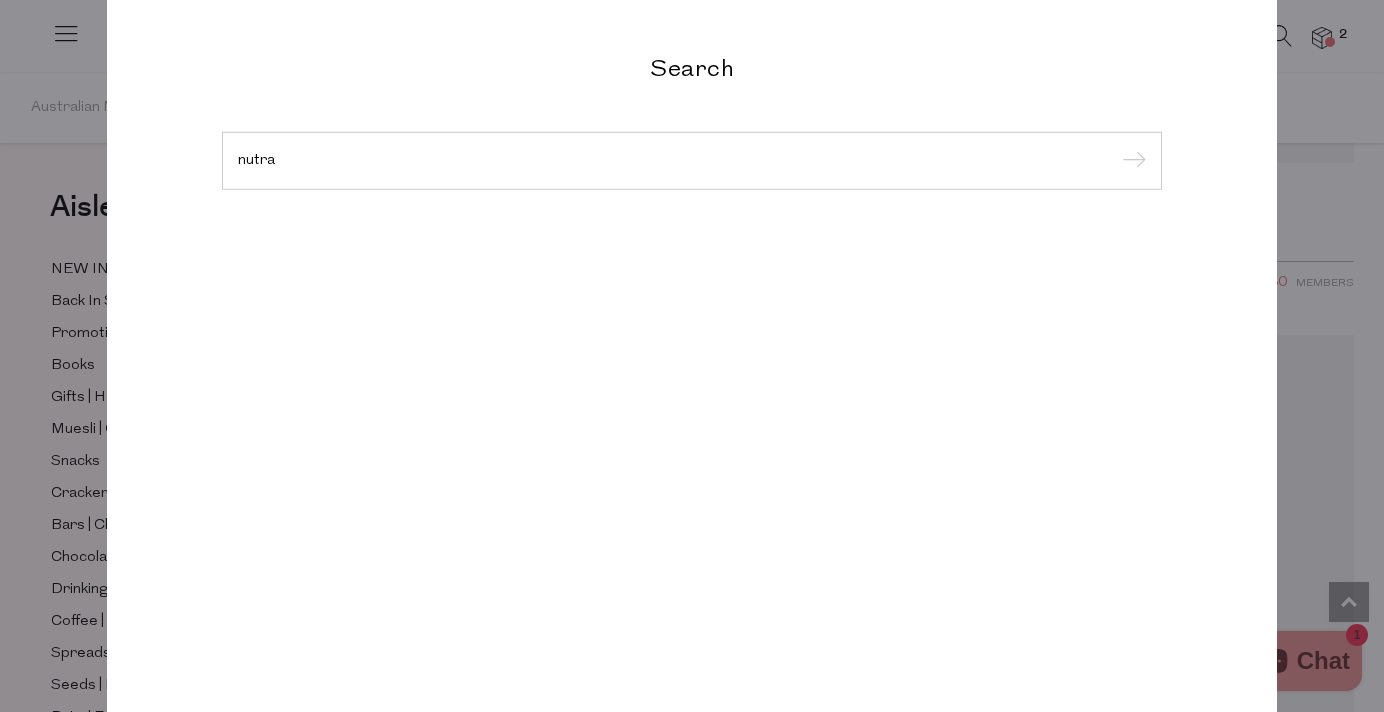 type on "nutra" 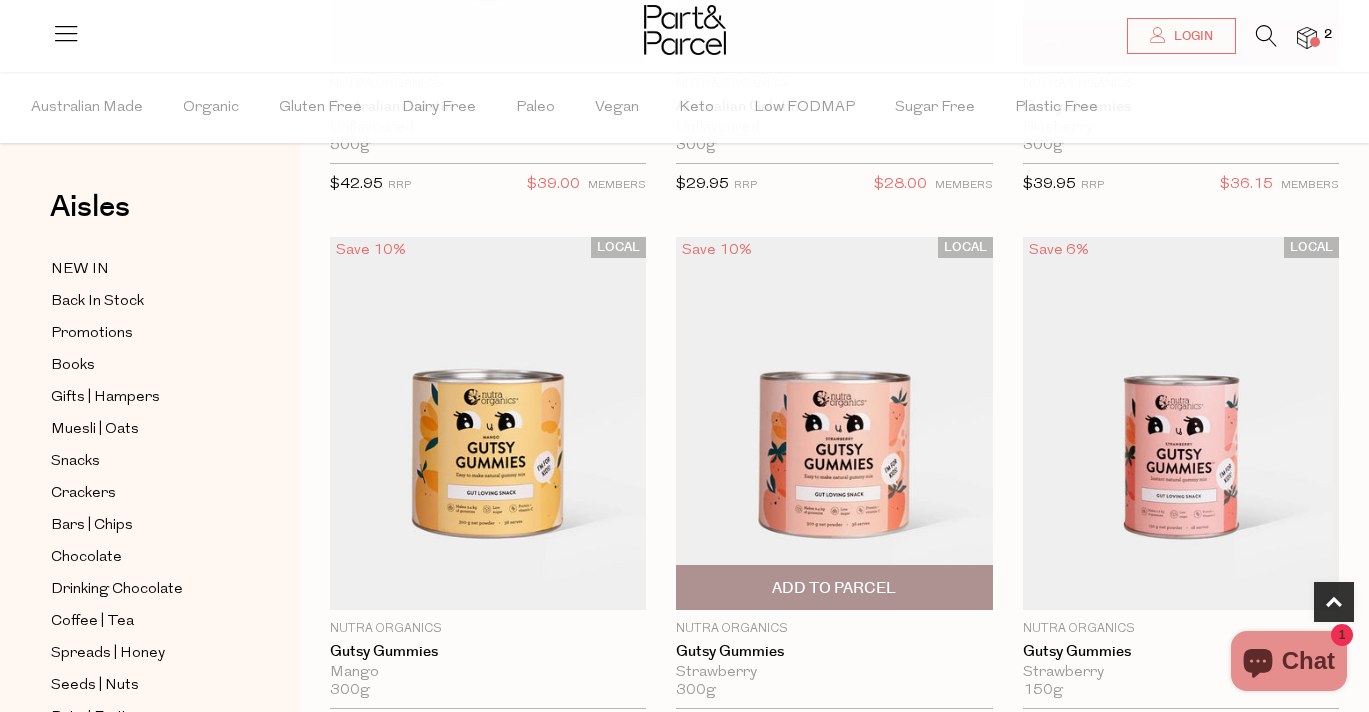 scroll, scrollTop: 0, scrollLeft: 0, axis: both 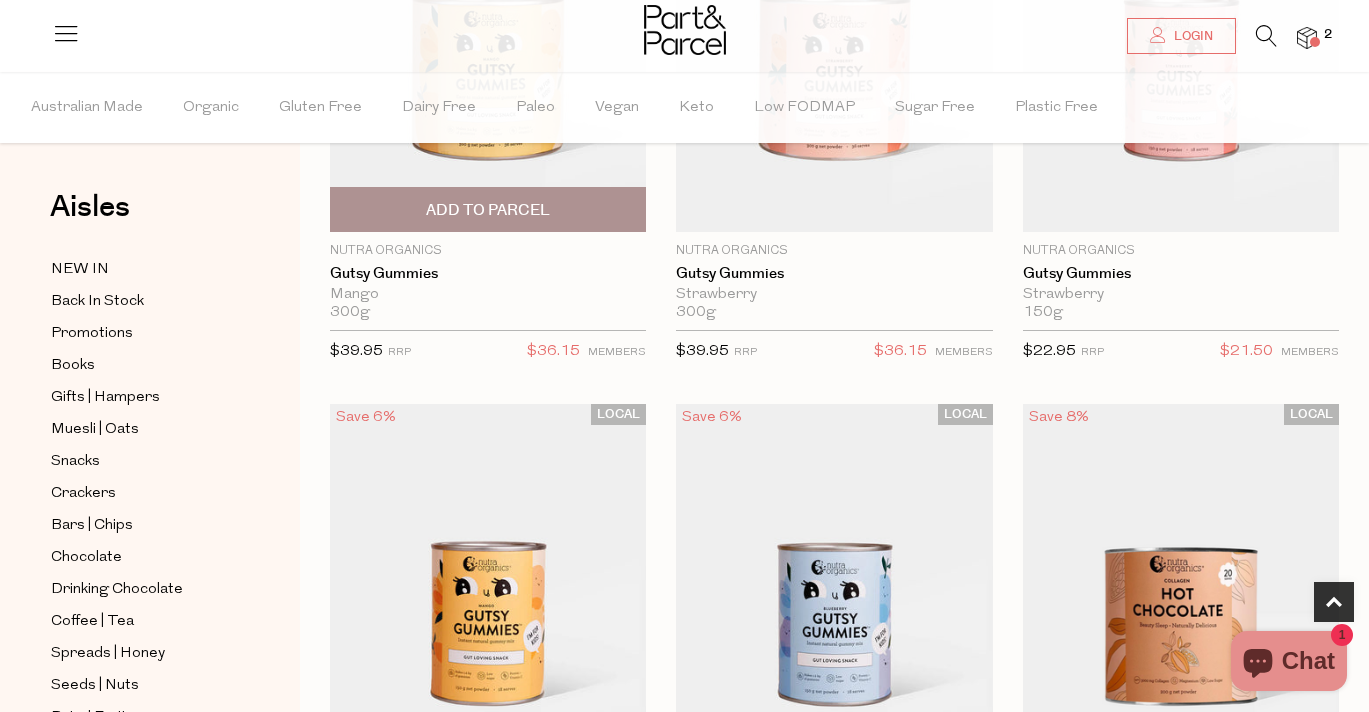 click on "Add To Parcel" at bounding box center (488, 210) 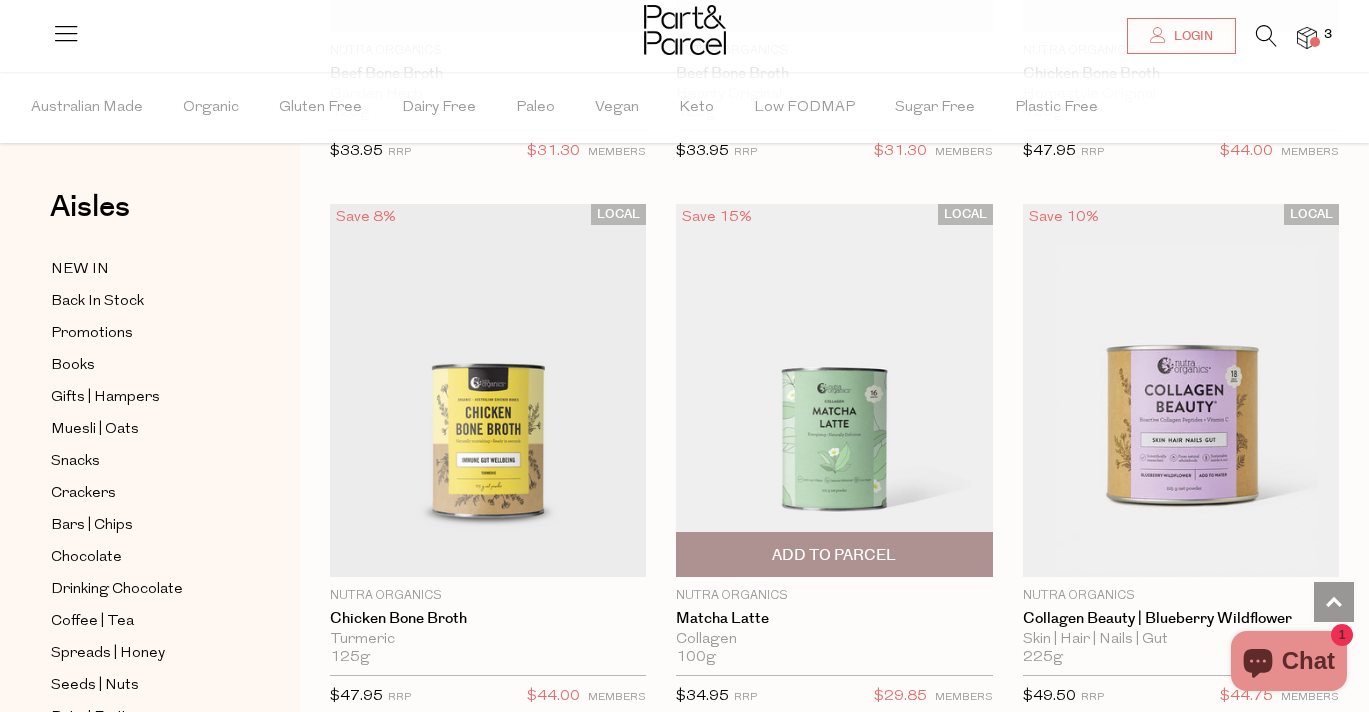 scroll, scrollTop: 5752, scrollLeft: 0, axis: vertical 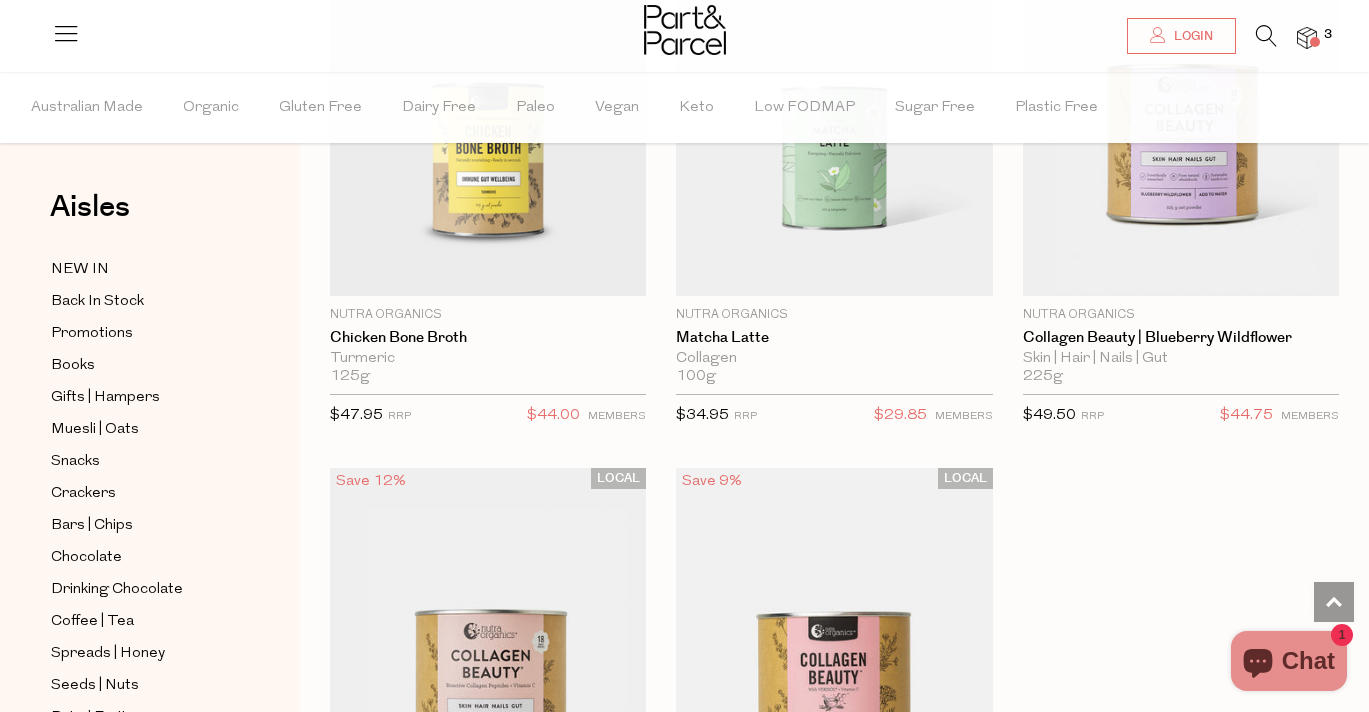drag, startPoint x: 1269, startPoint y: 37, endPoint x: 1039, endPoint y: 37, distance: 230 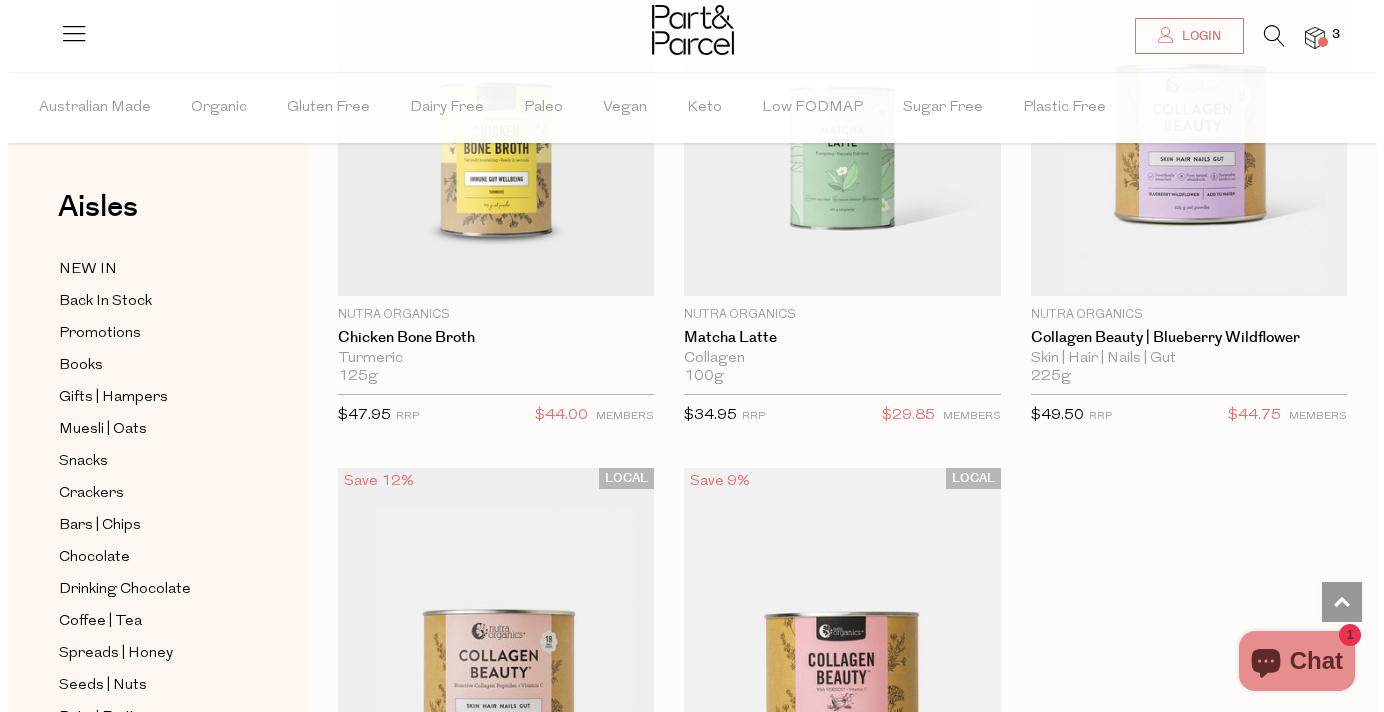 scroll, scrollTop: 5811, scrollLeft: 0, axis: vertical 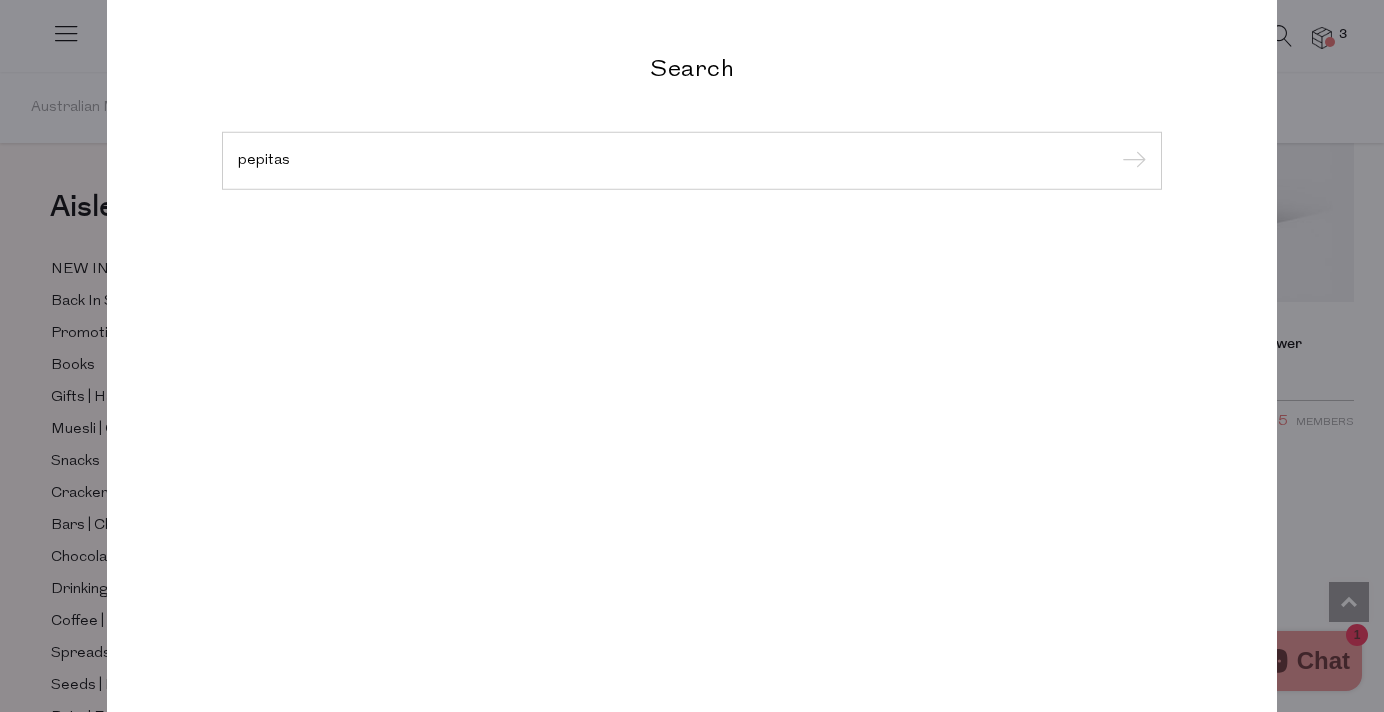 type on "pepitas" 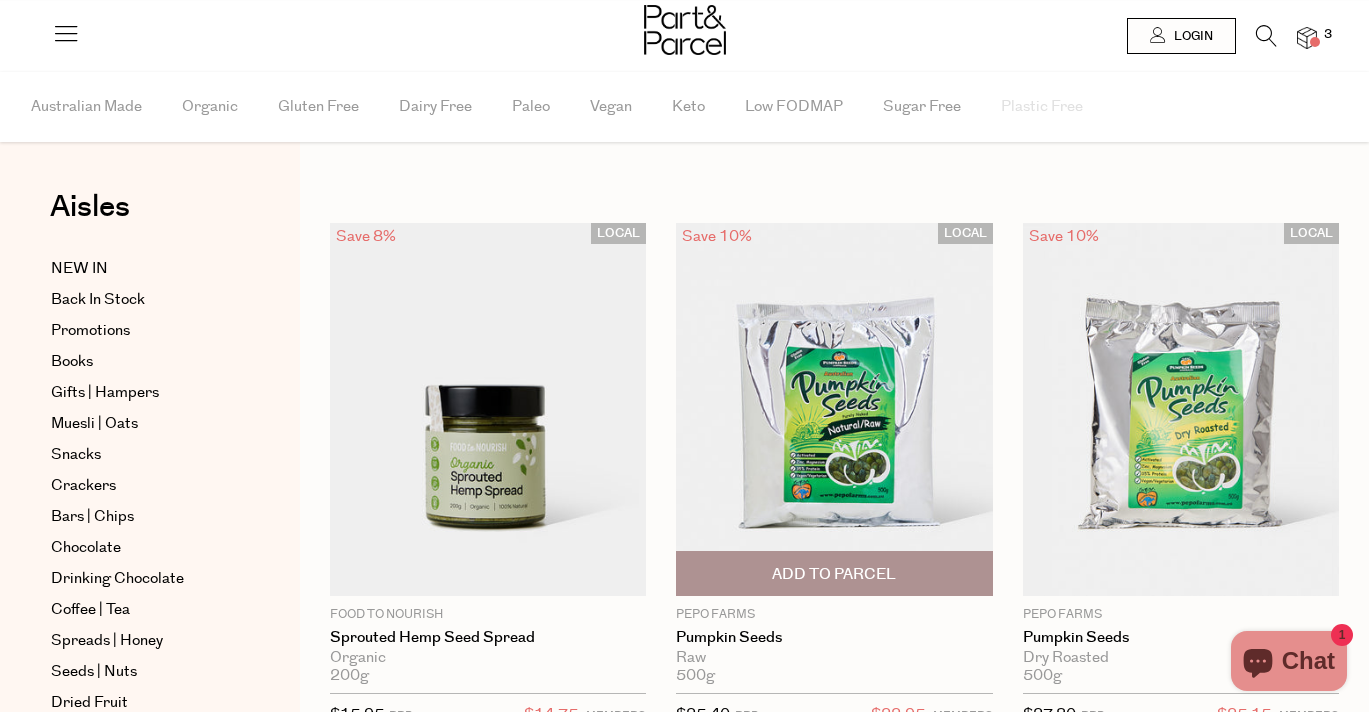 scroll, scrollTop: 0, scrollLeft: 0, axis: both 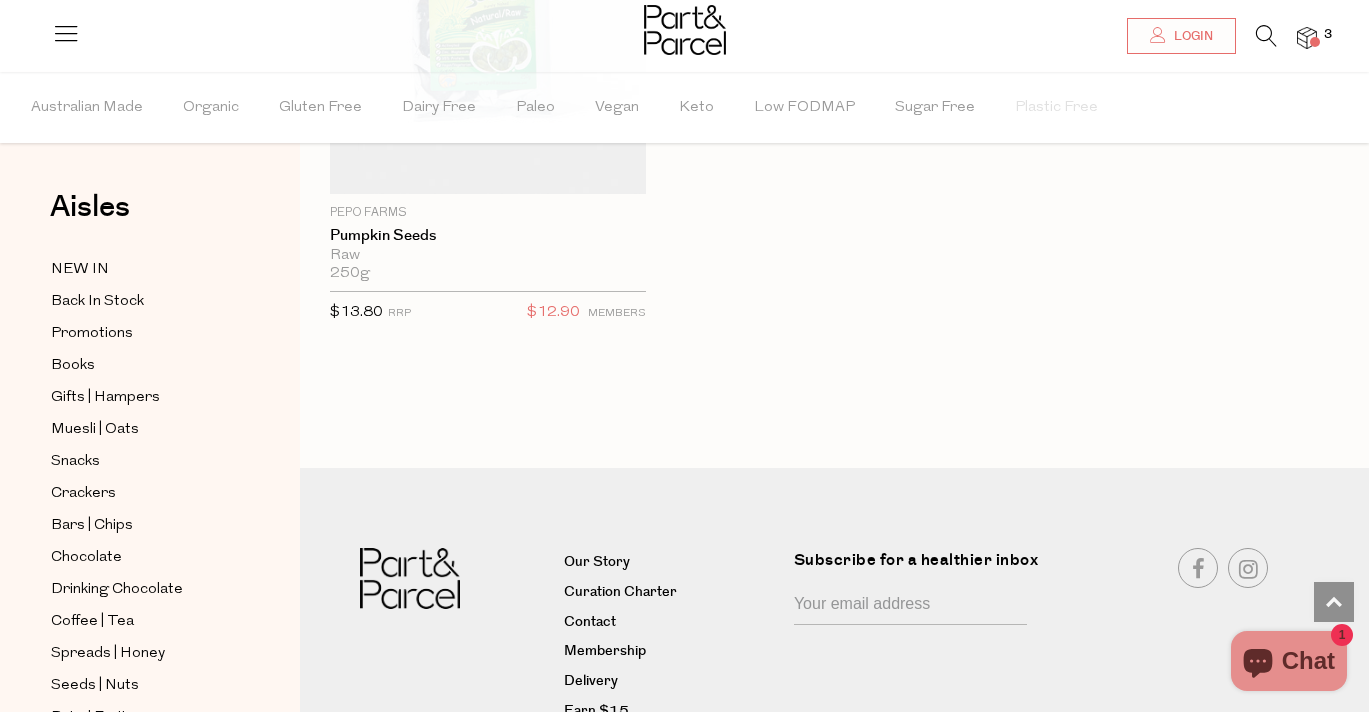 click at bounding box center [1307, 38] 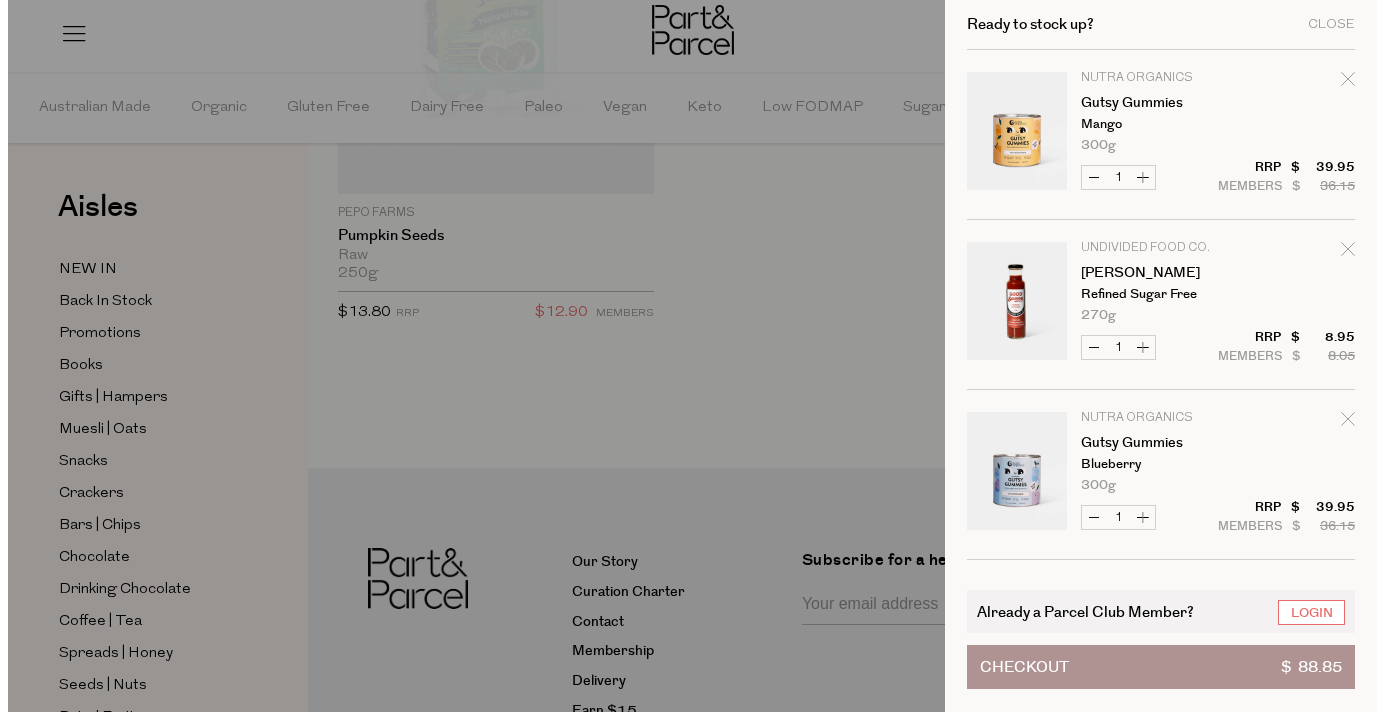 scroll, scrollTop: 1505, scrollLeft: 0, axis: vertical 